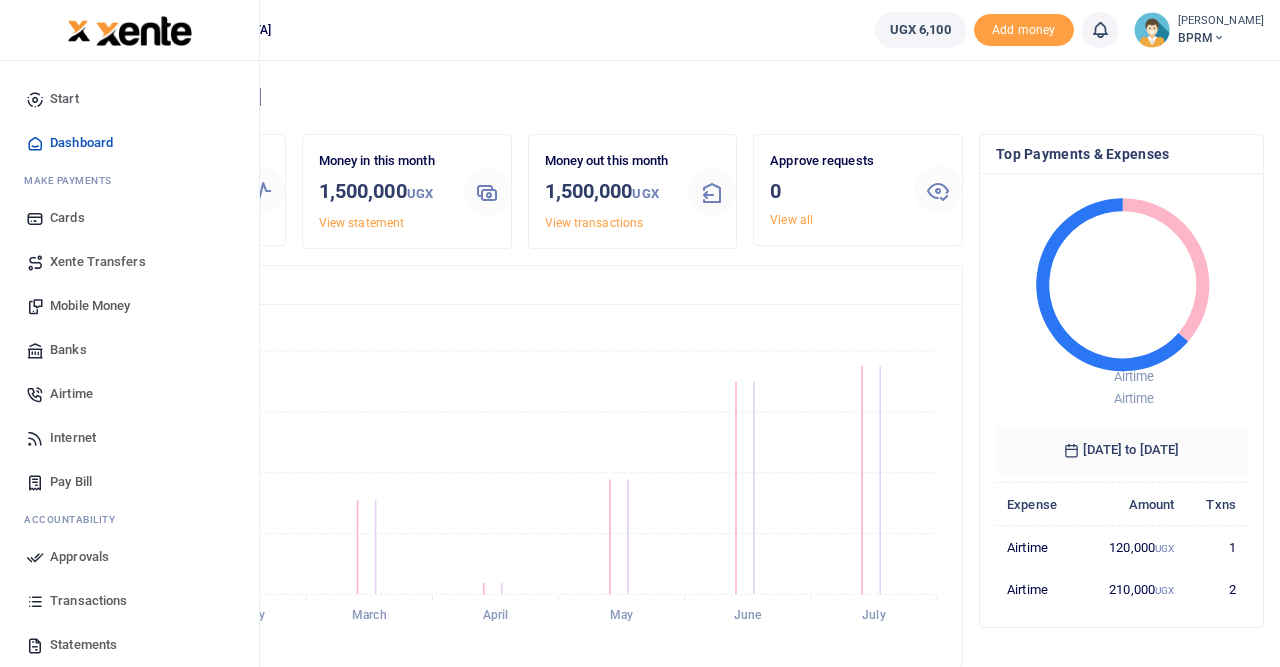 scroll, scrollTop: 0, scrollLeft: 0, axis: both 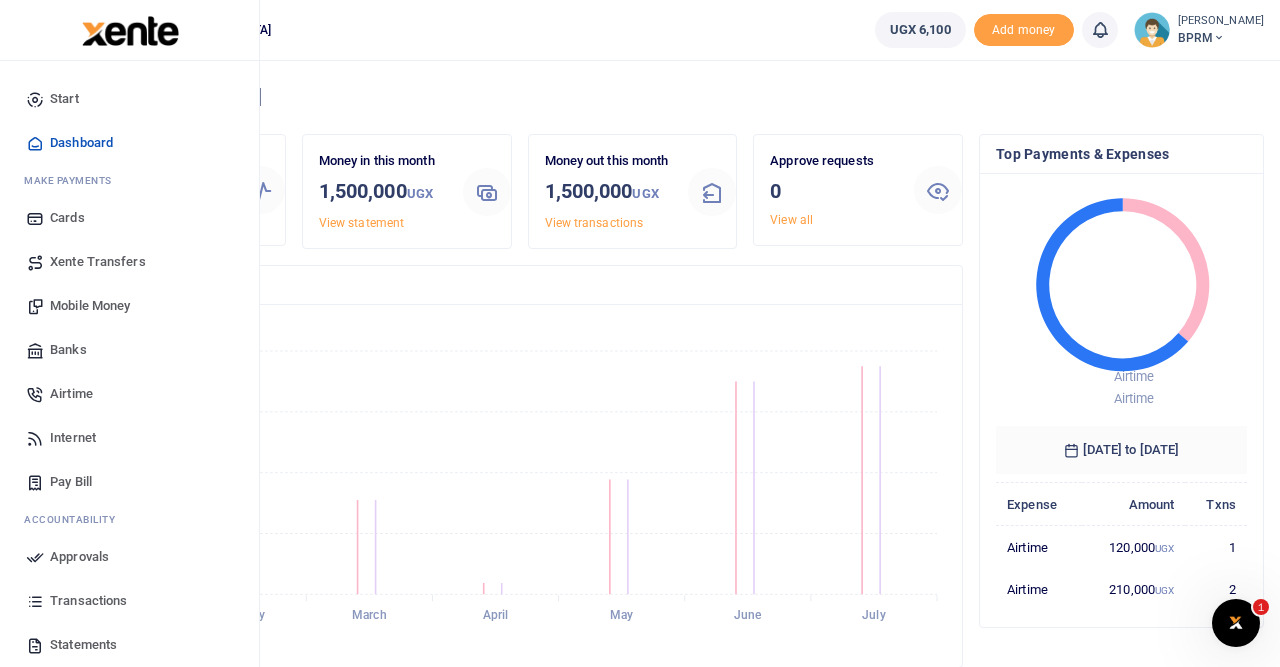 click on "Mobile Money" at bounding box center [90, 306] 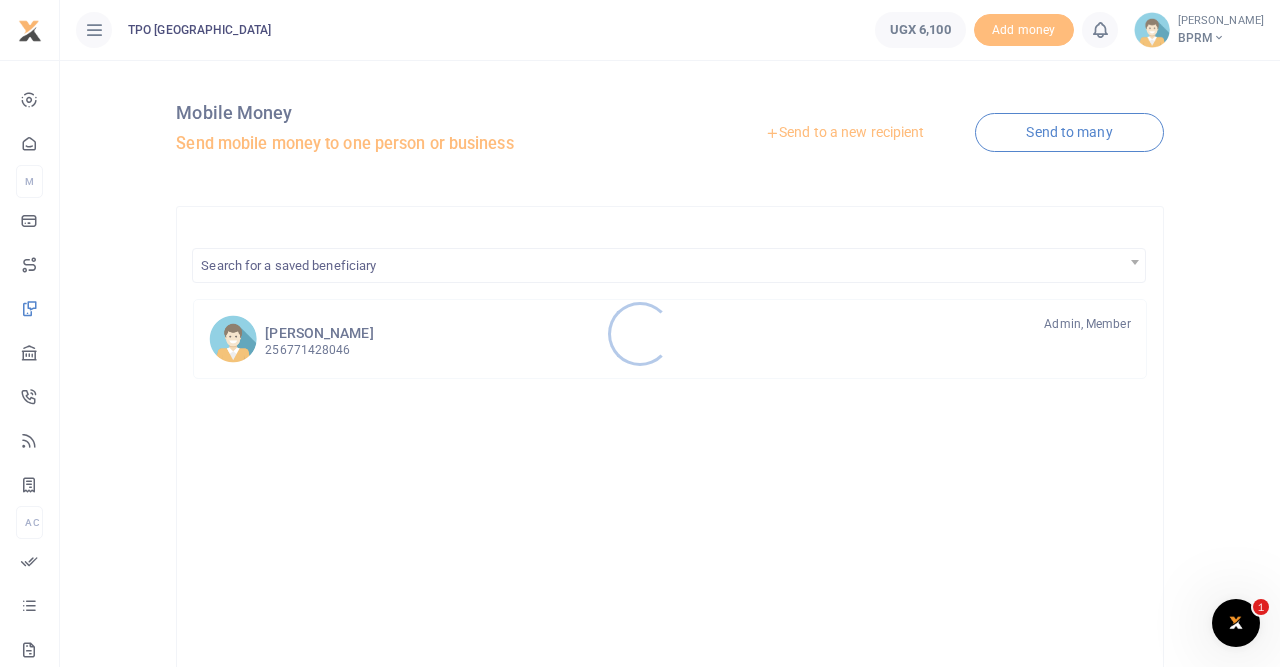 scroll, scrollTop: 0, scrollLeft: 0, axis: both 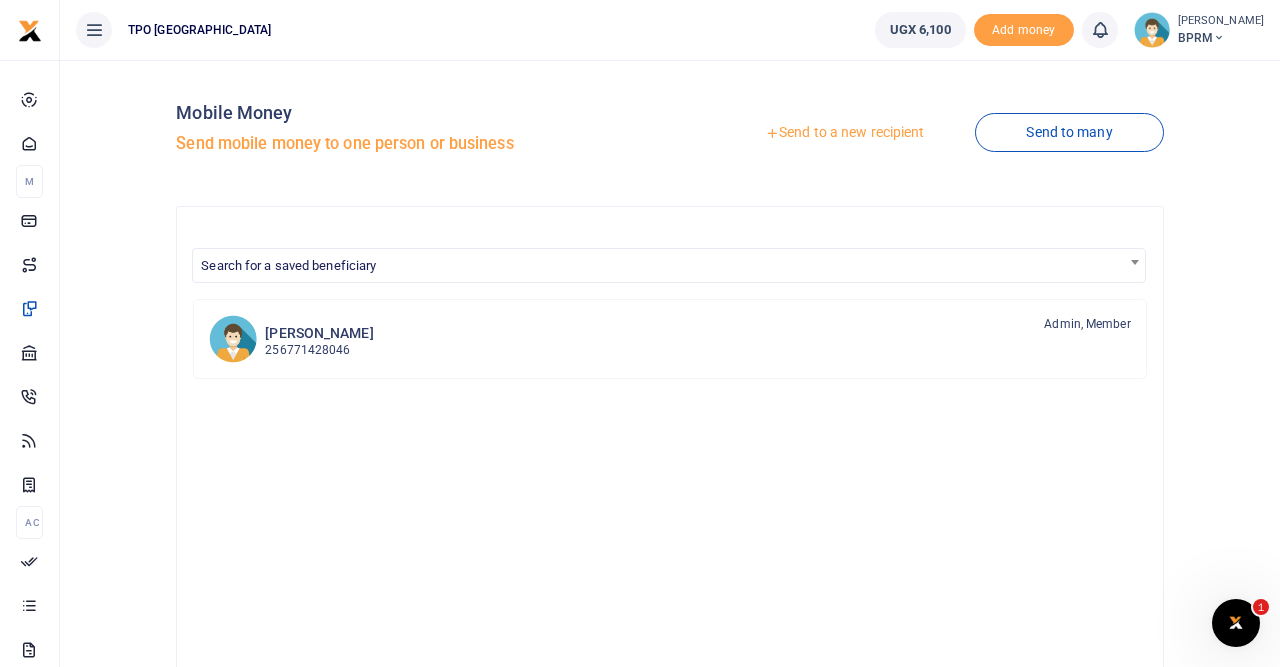click on "Send to a new recipient" at bounding box center [844, 133] 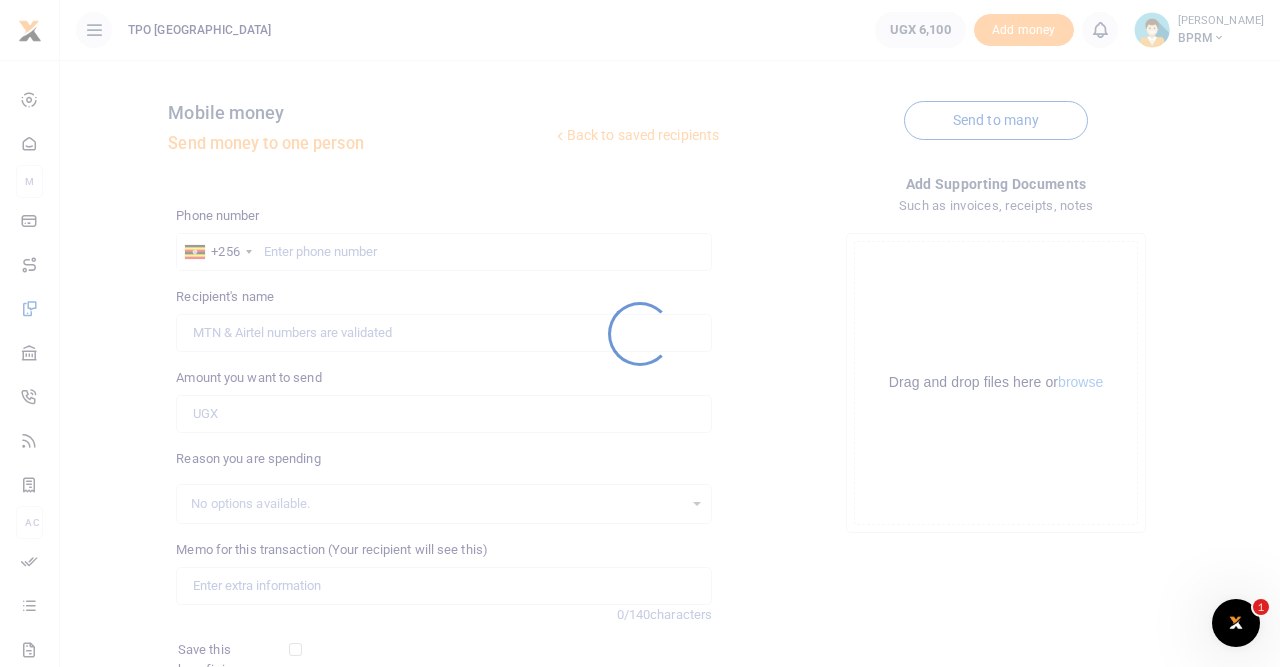 scroll, scrollTop: 0, scrollLeft: 0, axis: both 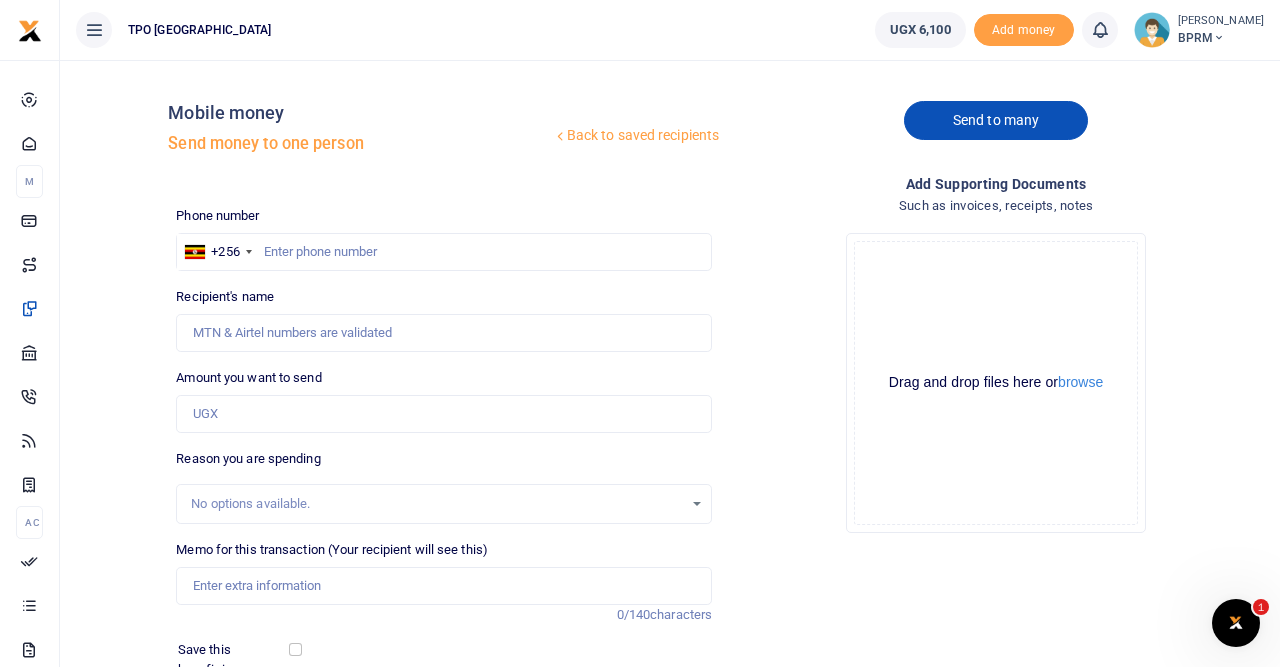 click on "Send to many" at bounding box center (996, 120) 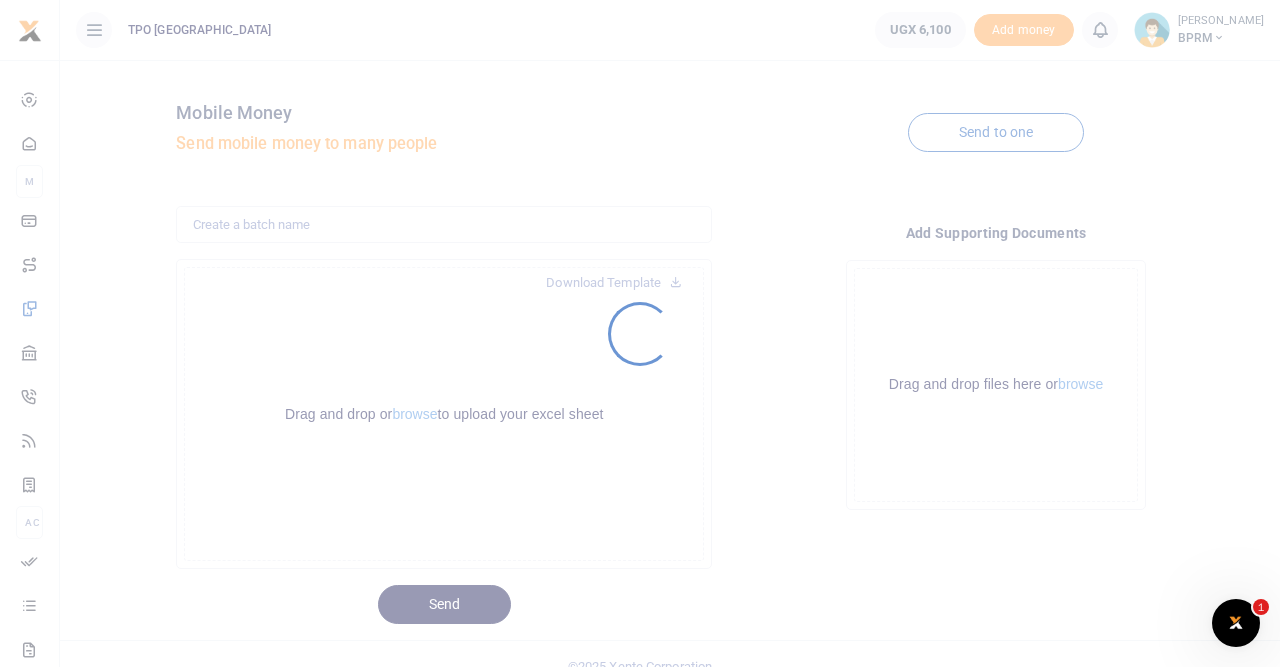 scroll, scrollTop: 0, scrollLeft: 0, axis: both 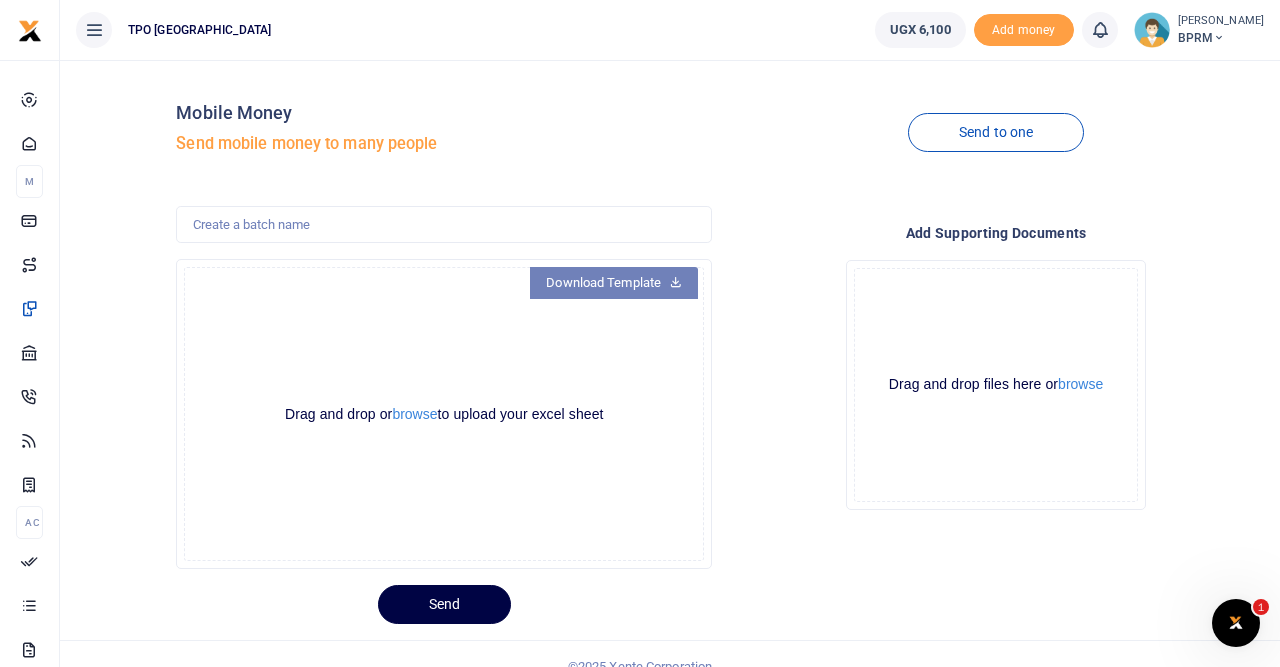 click on "Download Template" at bounding box center [614, 283] 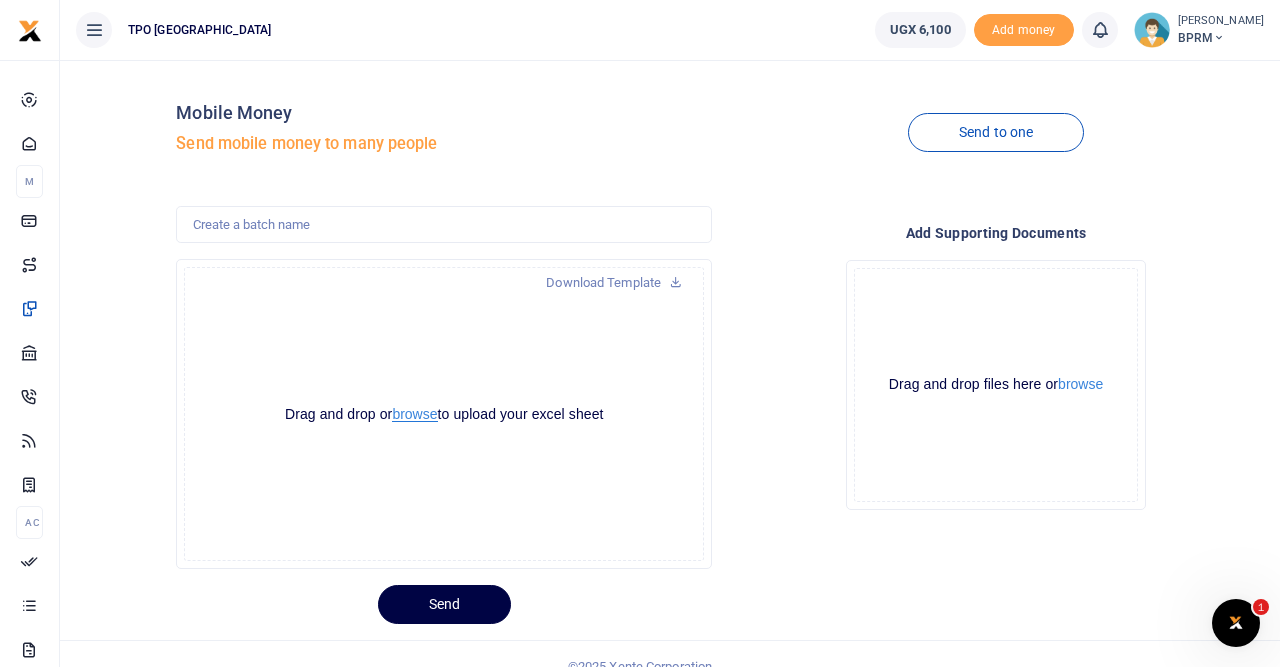 click on "browse" at bounding box center [414, 414] 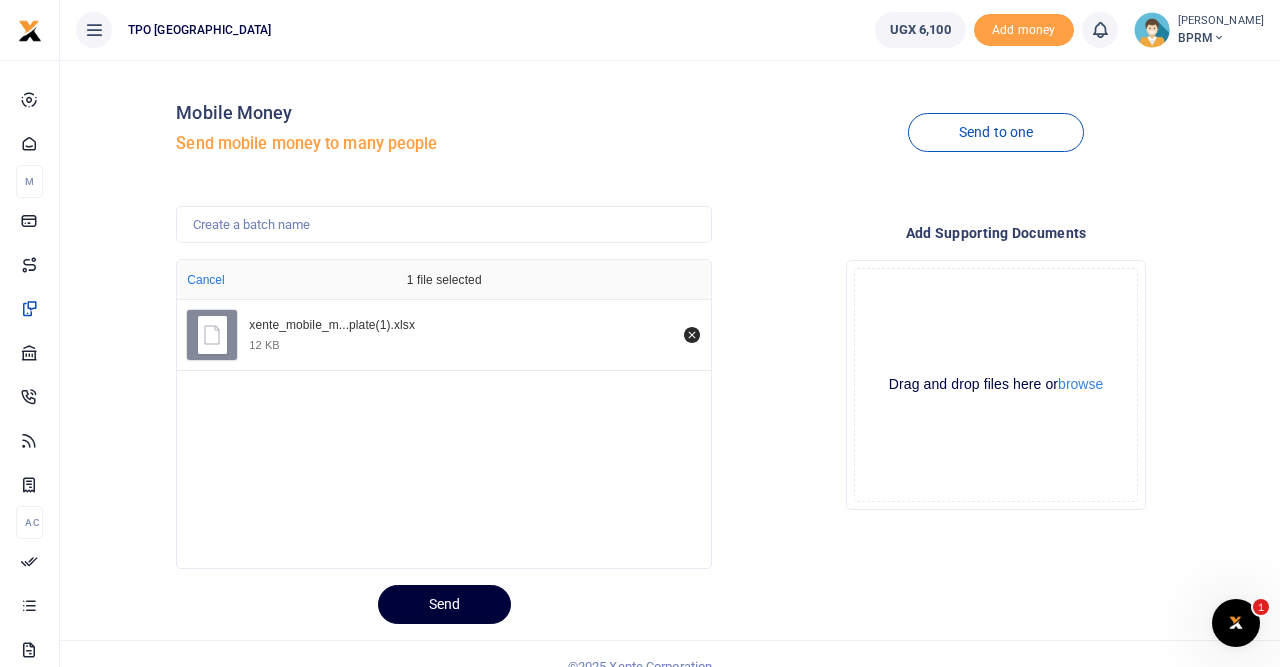 click on "Send" at bounding box center (444, 604) 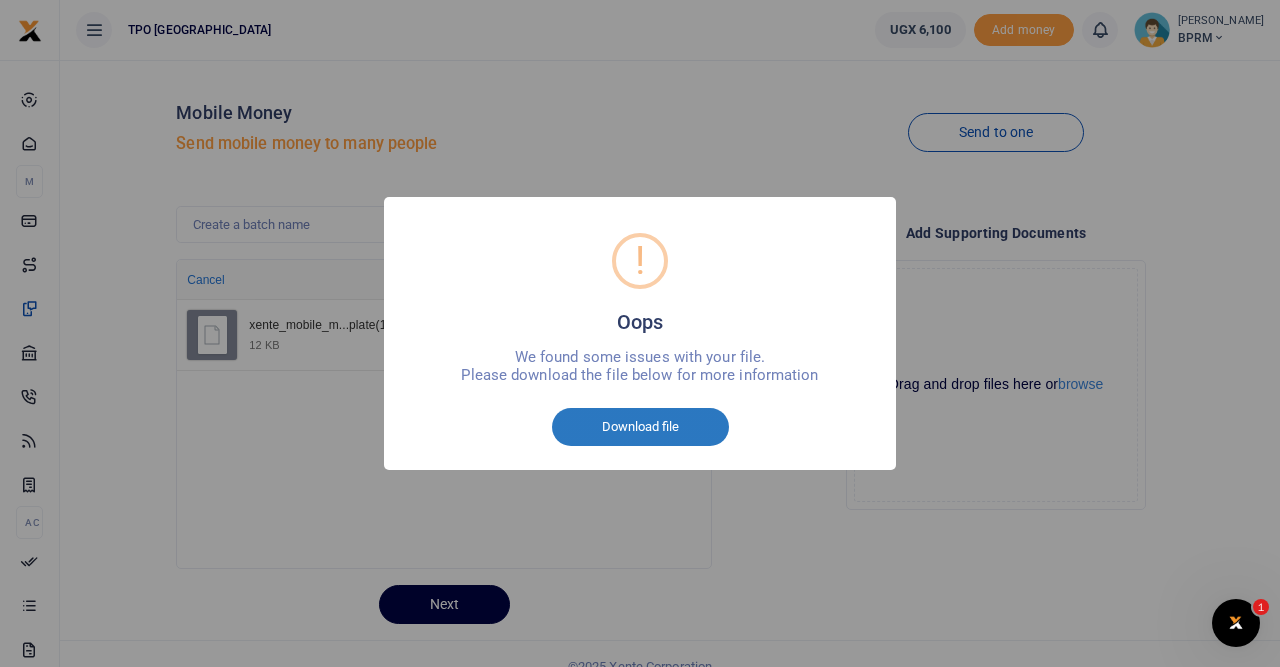 click on "Download file" at bounding box center [640, 427] 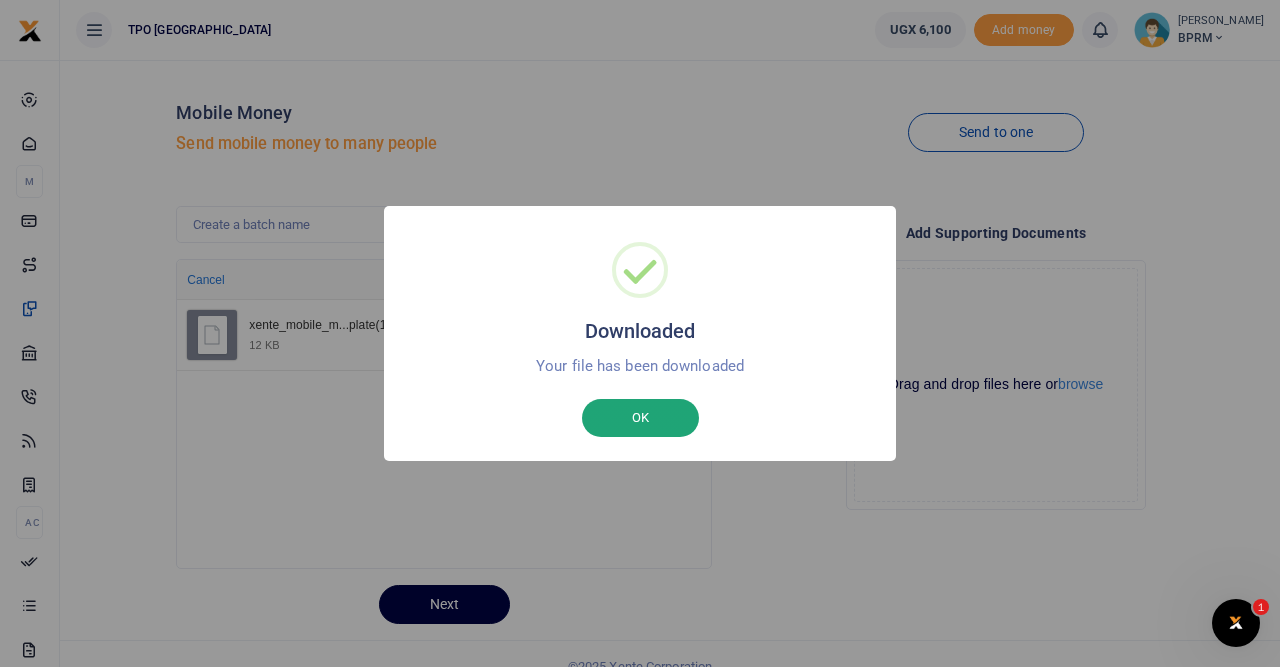 click on "OK" at bounding box center (640, 418) 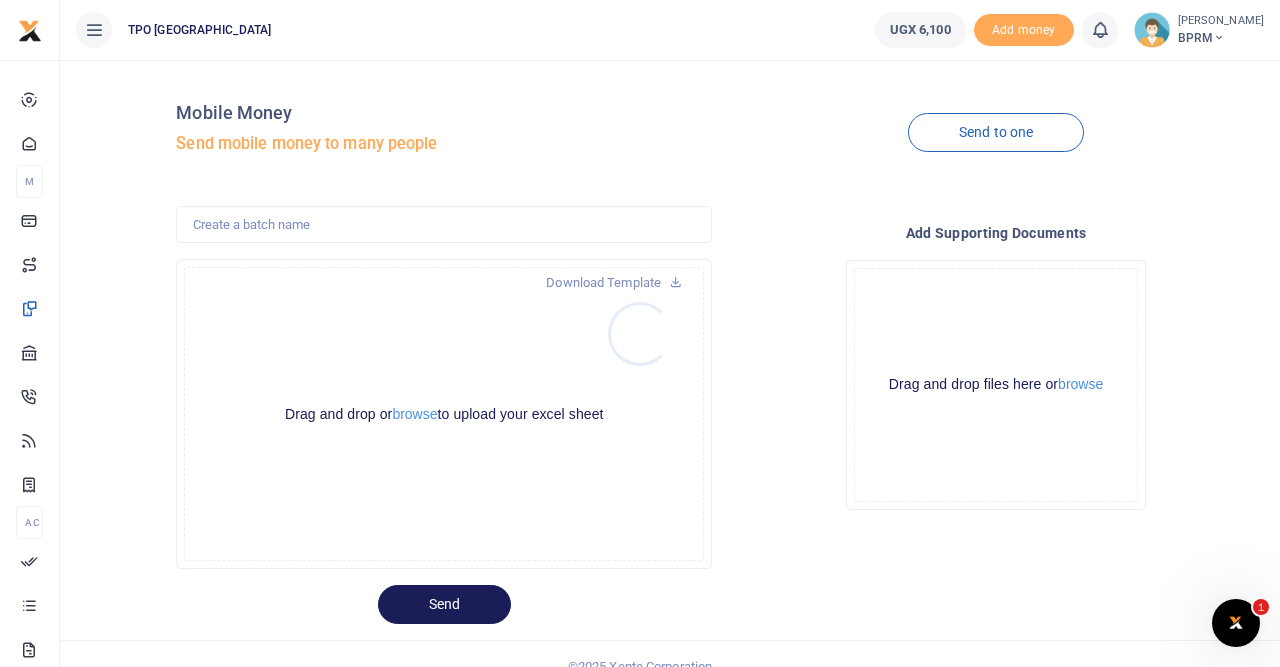 scroll, scrollTop: 0, scrollLeft: 0, axis: both 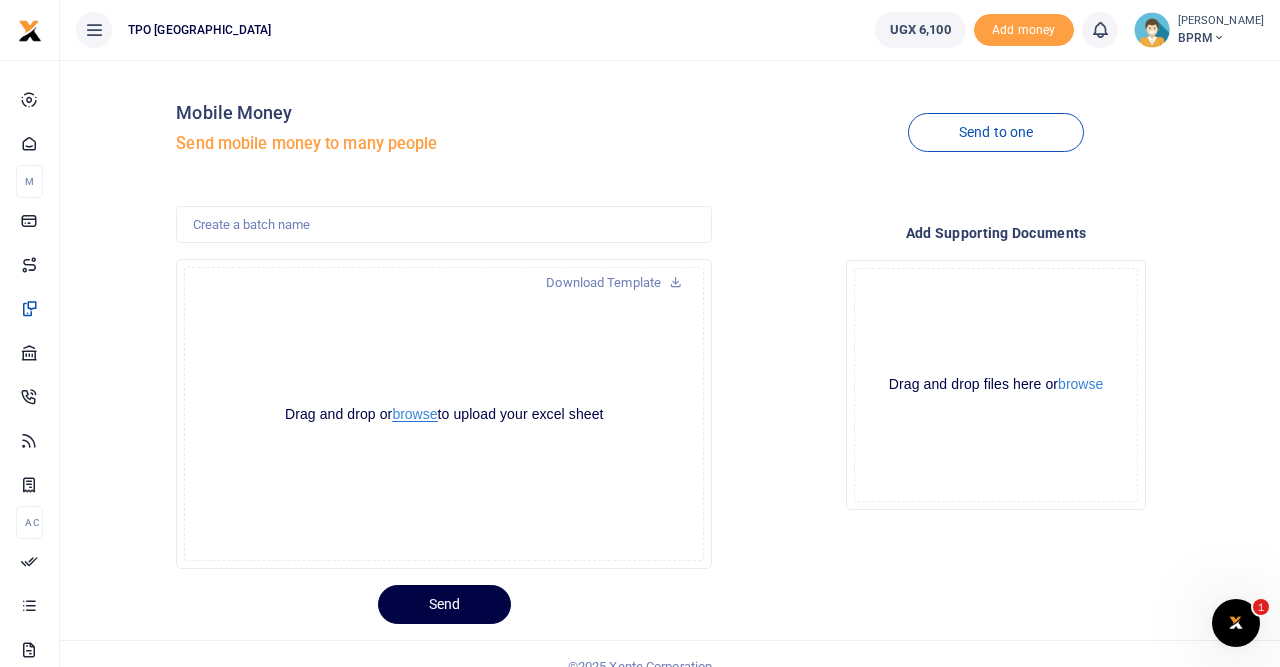 click on "browse" at bounding box center [414, 414] 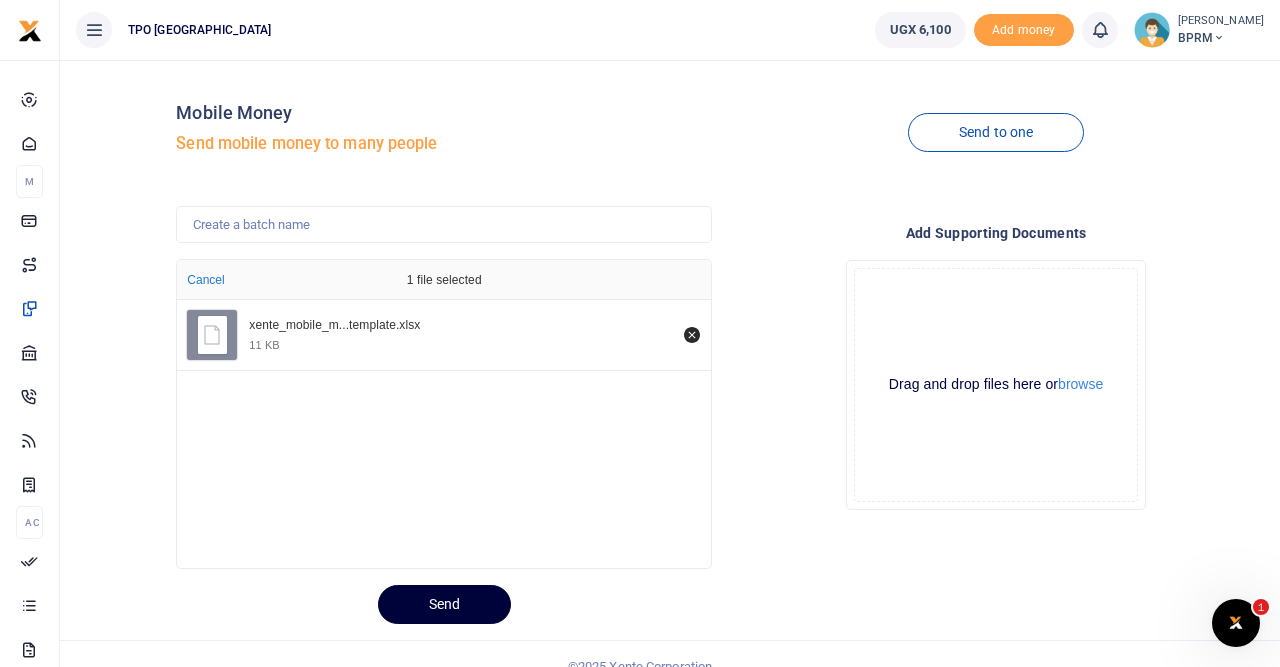 click on "Send" at bounding box center [444, 604] 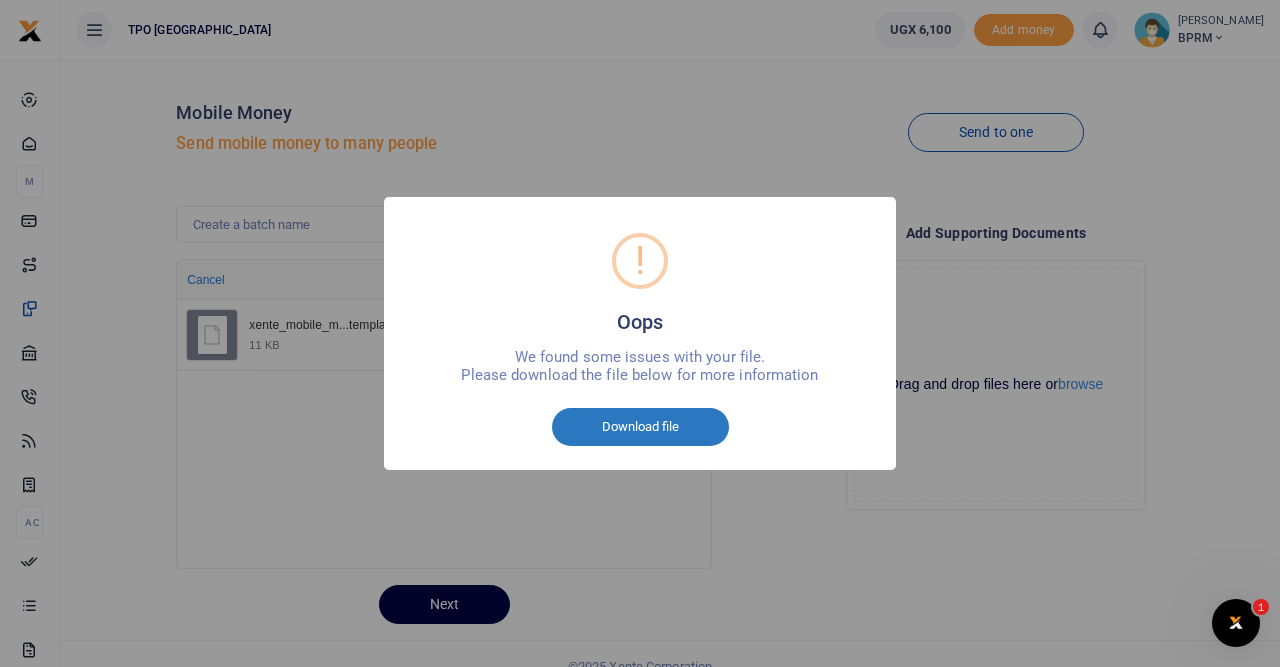 click on "Download file" at bounding box center [640, 427] 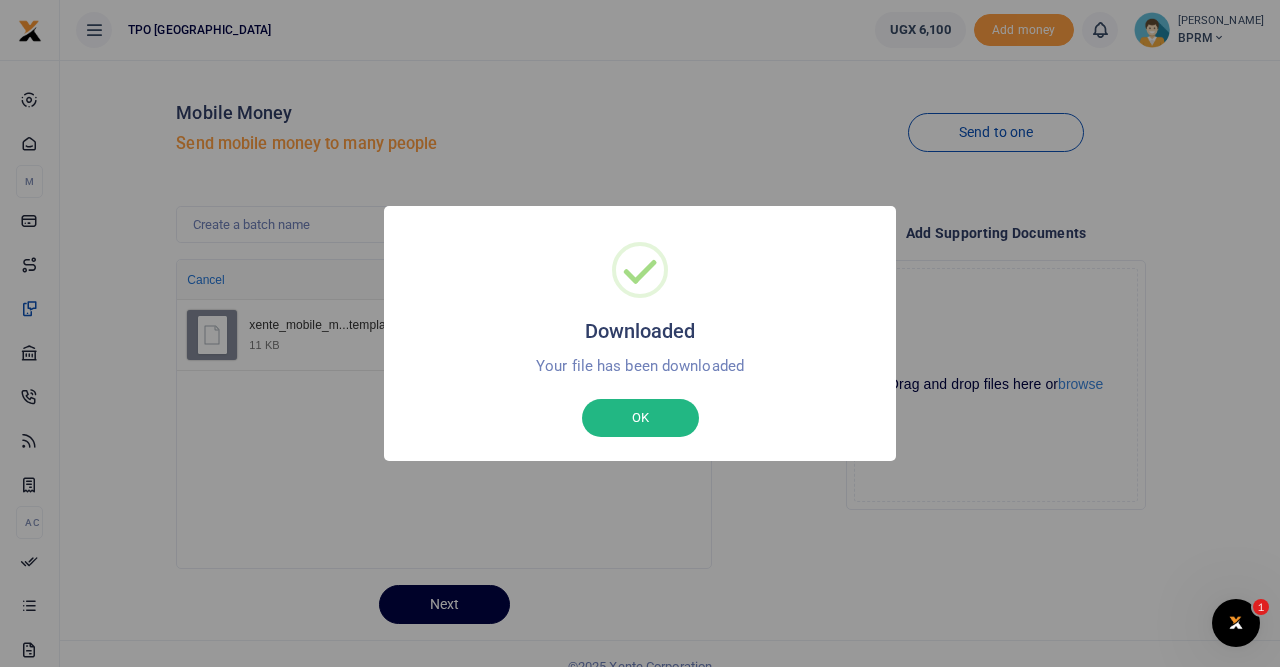 click on "Downloaded × Your file has been downloaded OK No Cancel" at bounding box center [640, 333] 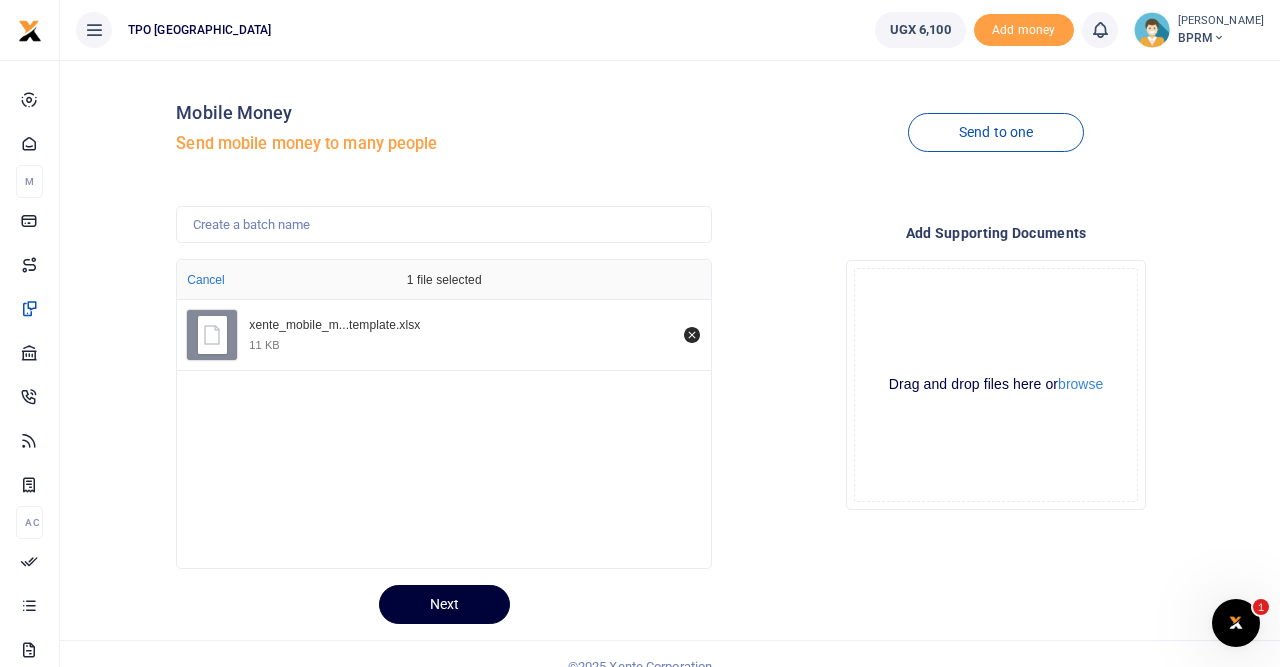 click on "Next" at bounding box center [444, 604] 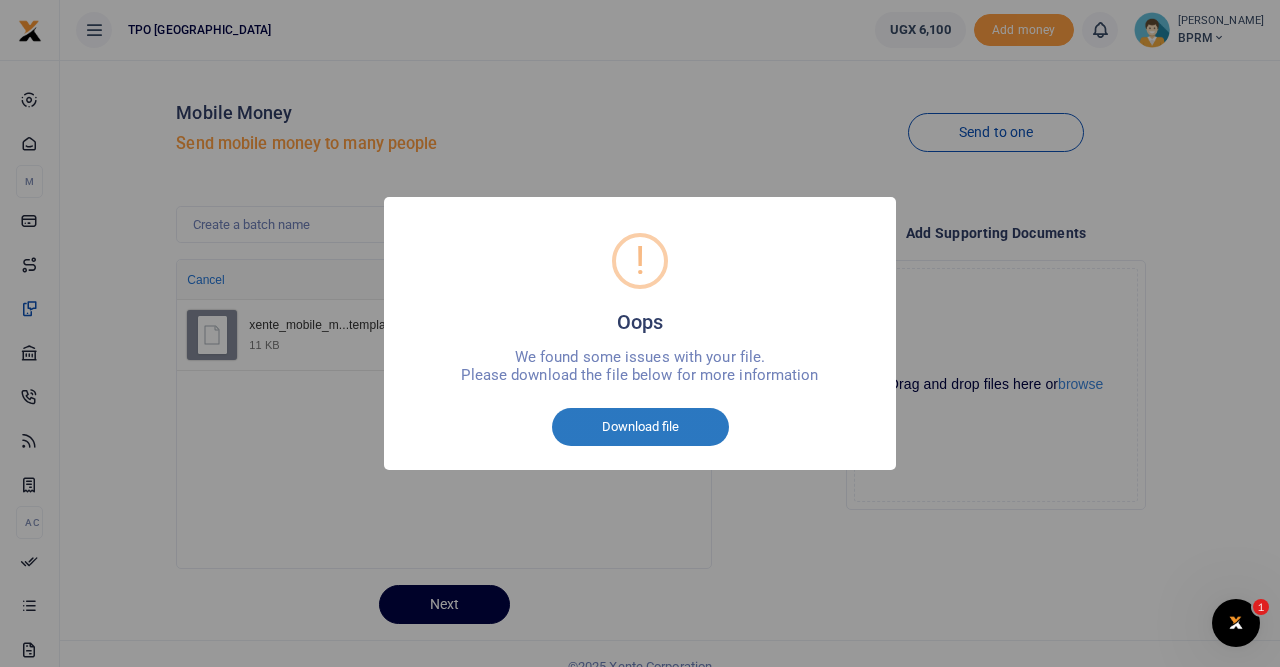 click on "Download file" at bounding box center (640, 427) 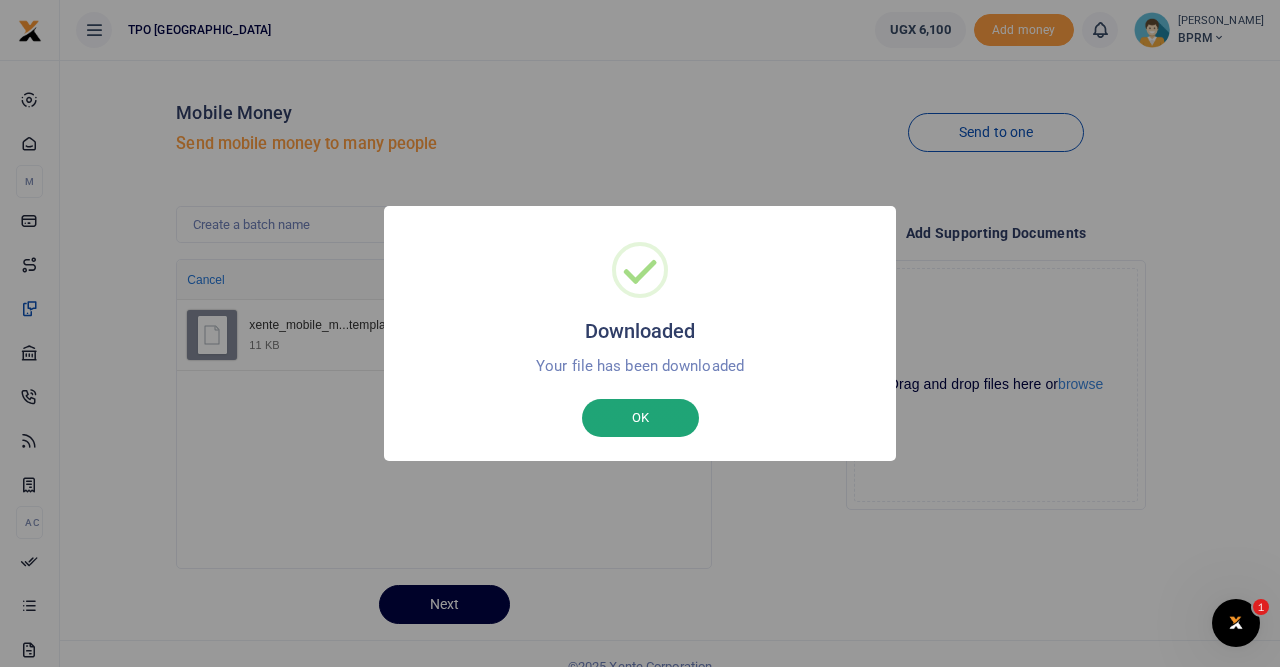 click on "OK" at bounding box center (640, 418) 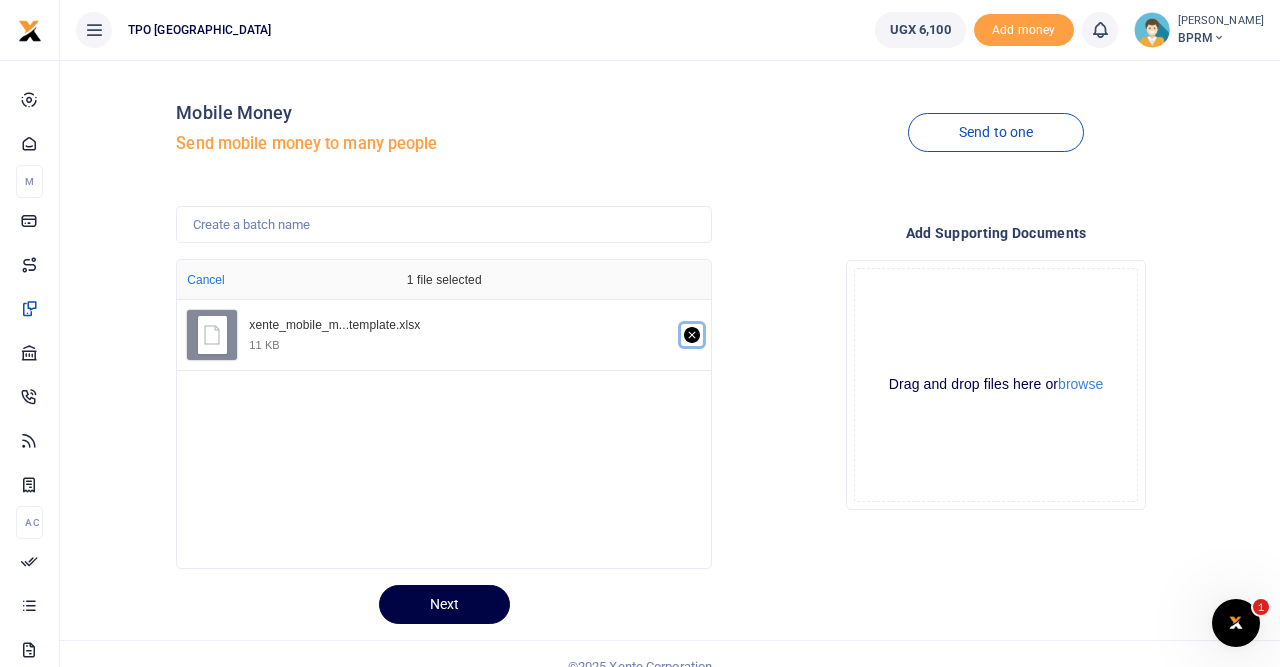 click 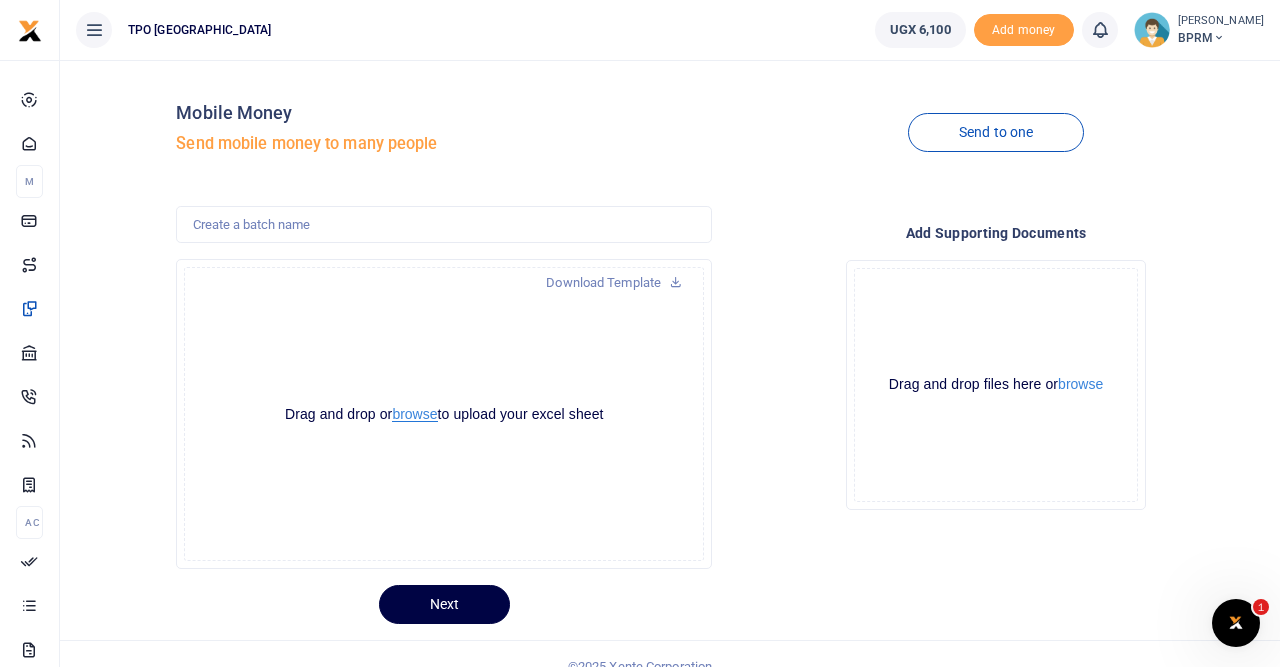 click on "browse" at bounding box center [414, 414] 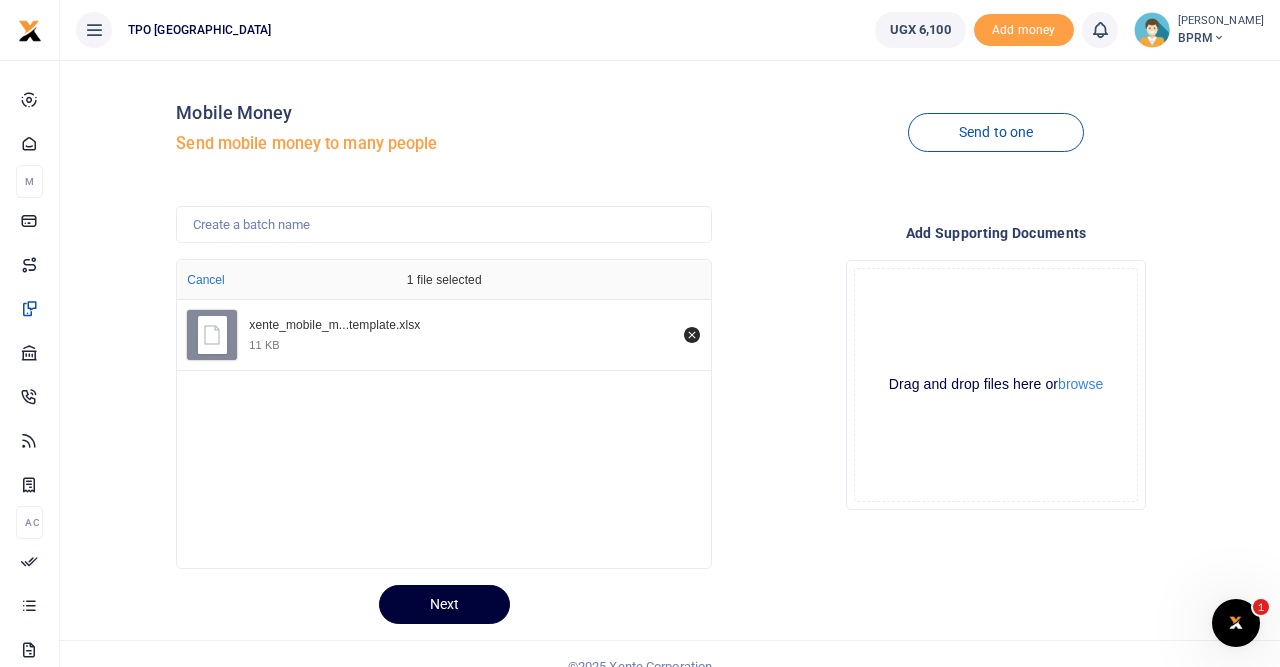 click on "Next" at bounding box center [444, 604] 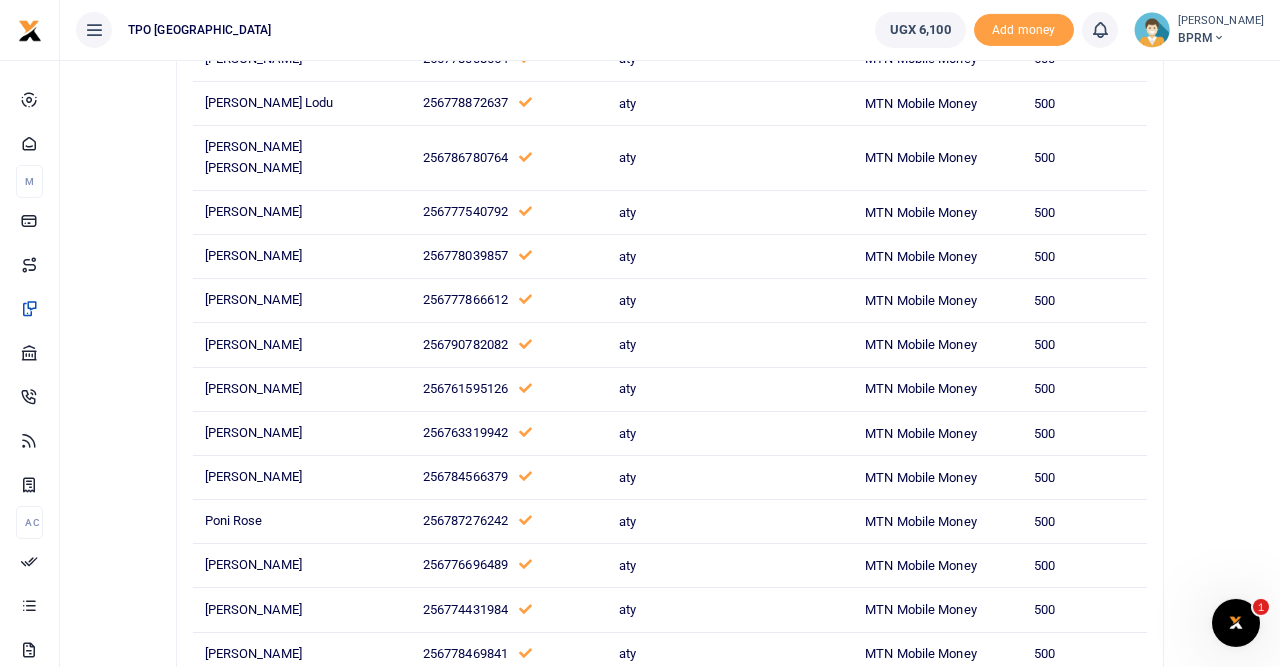 scroll, scrollTop: 0, scrollLeft: 0, axis: both 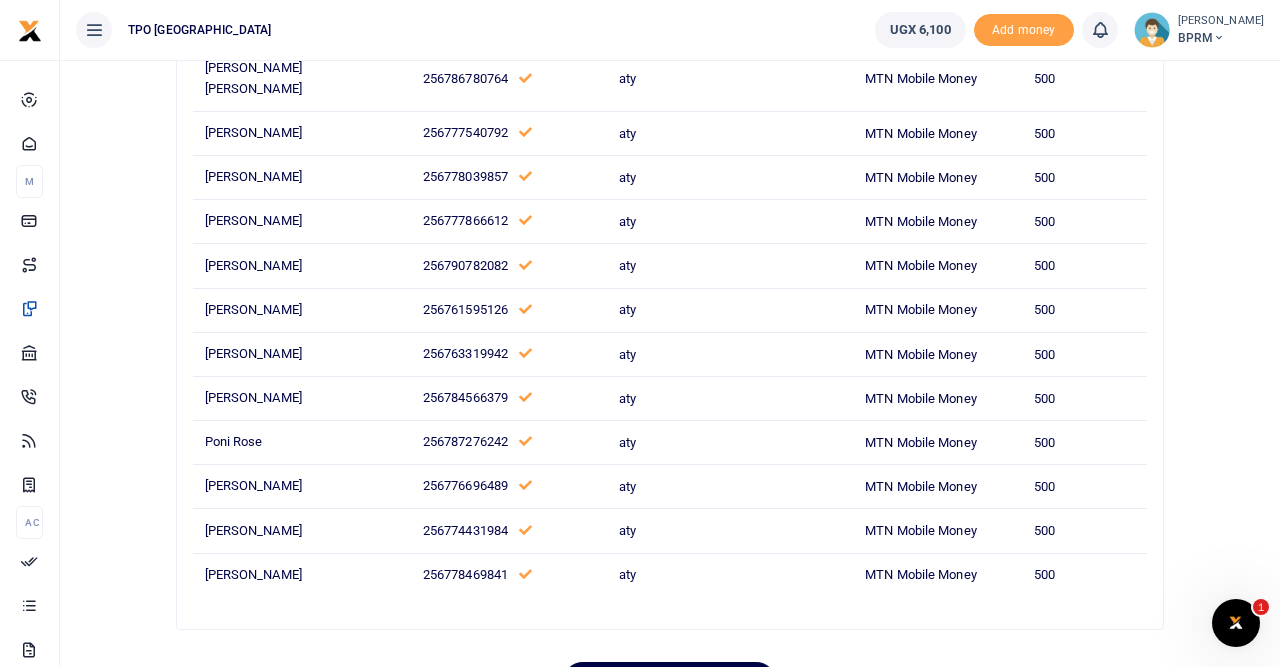 click on "500" at bounding box center (1085, 575) 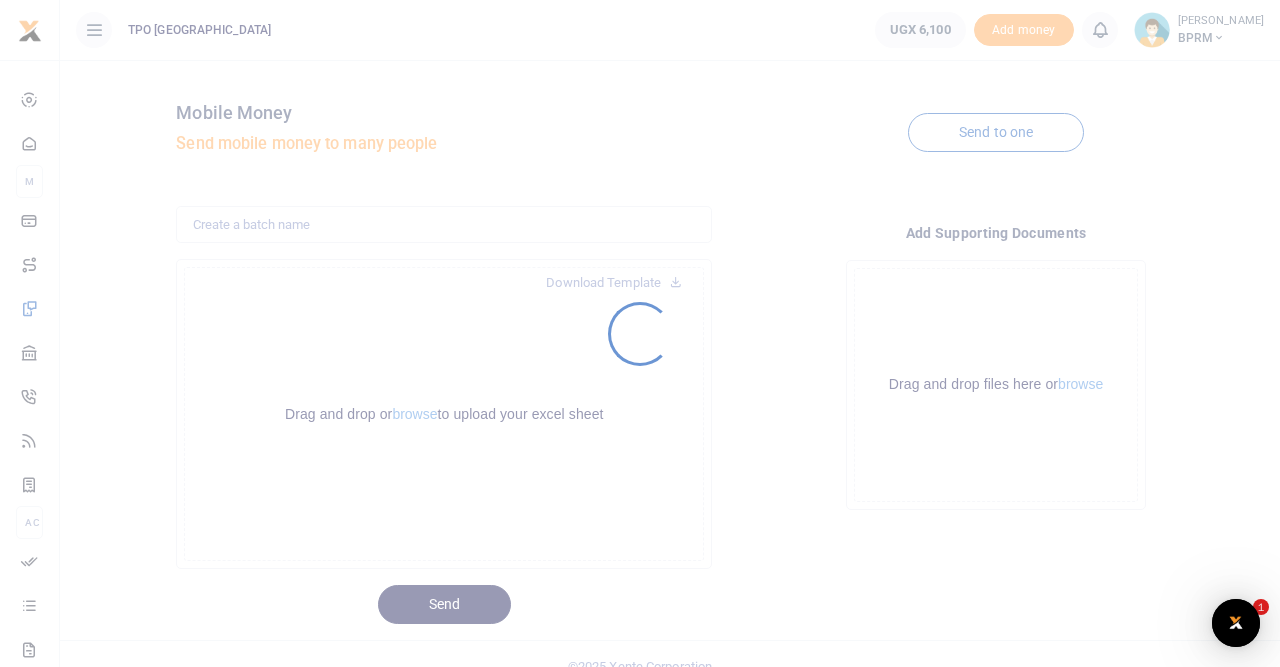 scroll, scrollTop: 0, scrollLeft: 0, axis: both 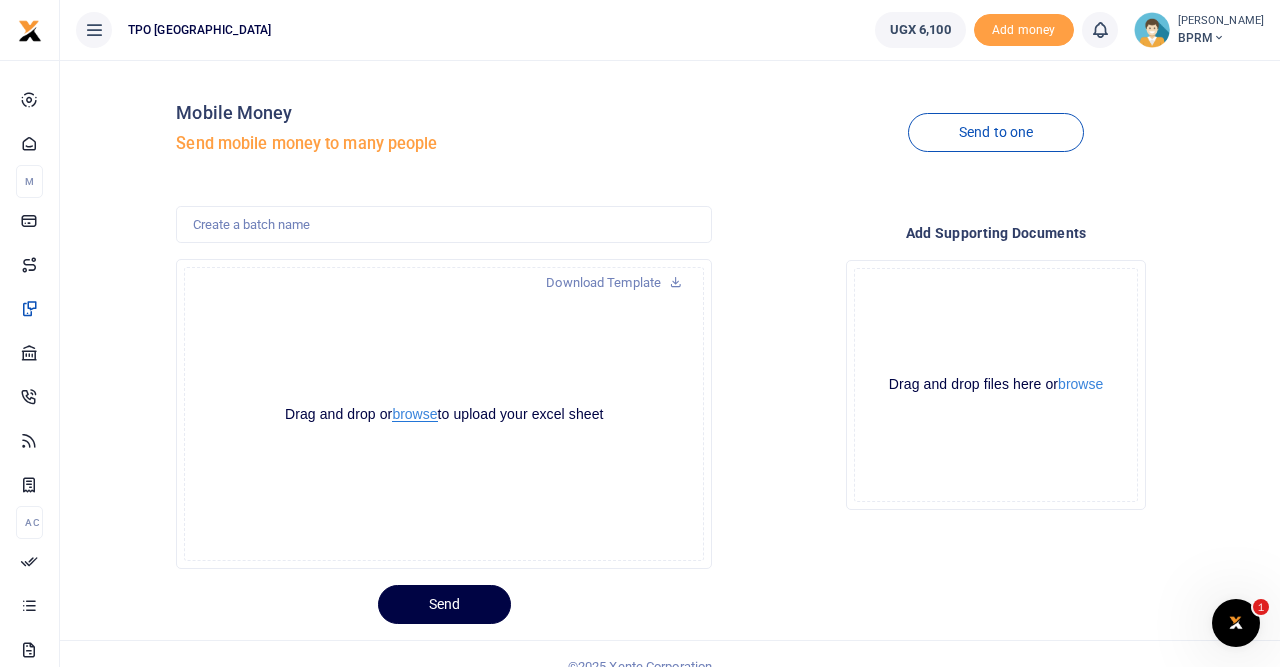 click on "browse" at bounding box center [414, 414] 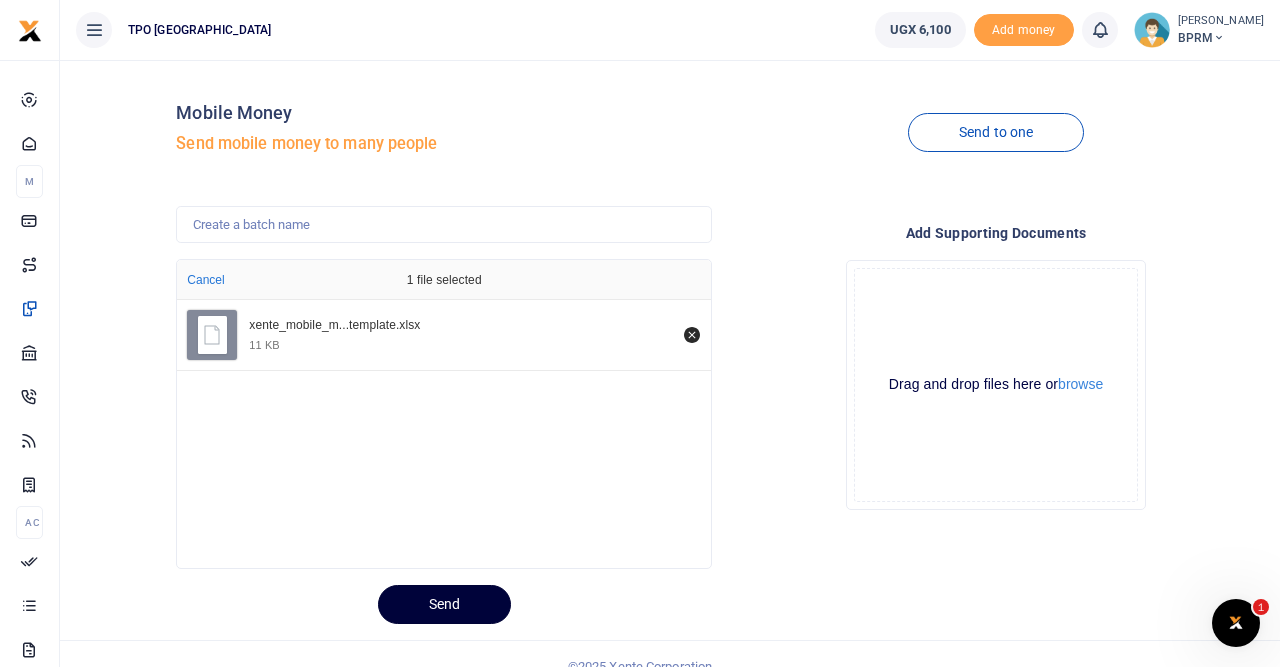 click on "Send" at bounding box center (444, 604) 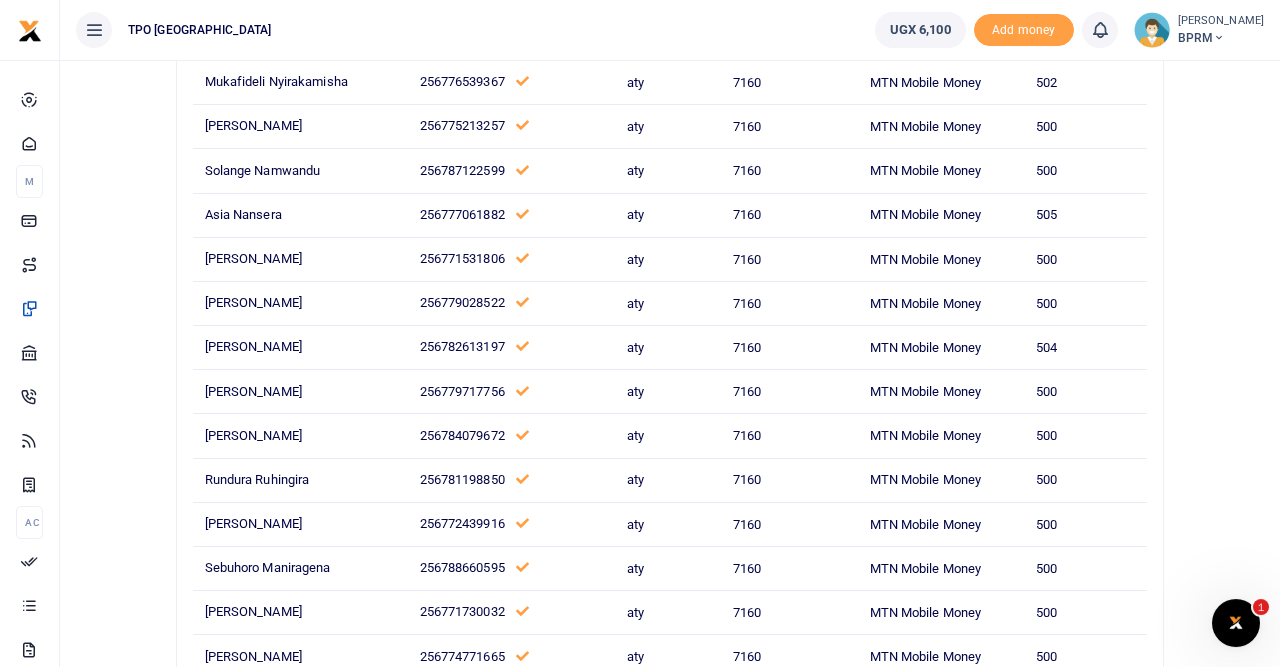 scroll, scrollTop: 0, scrollLeft: 0, axis: both 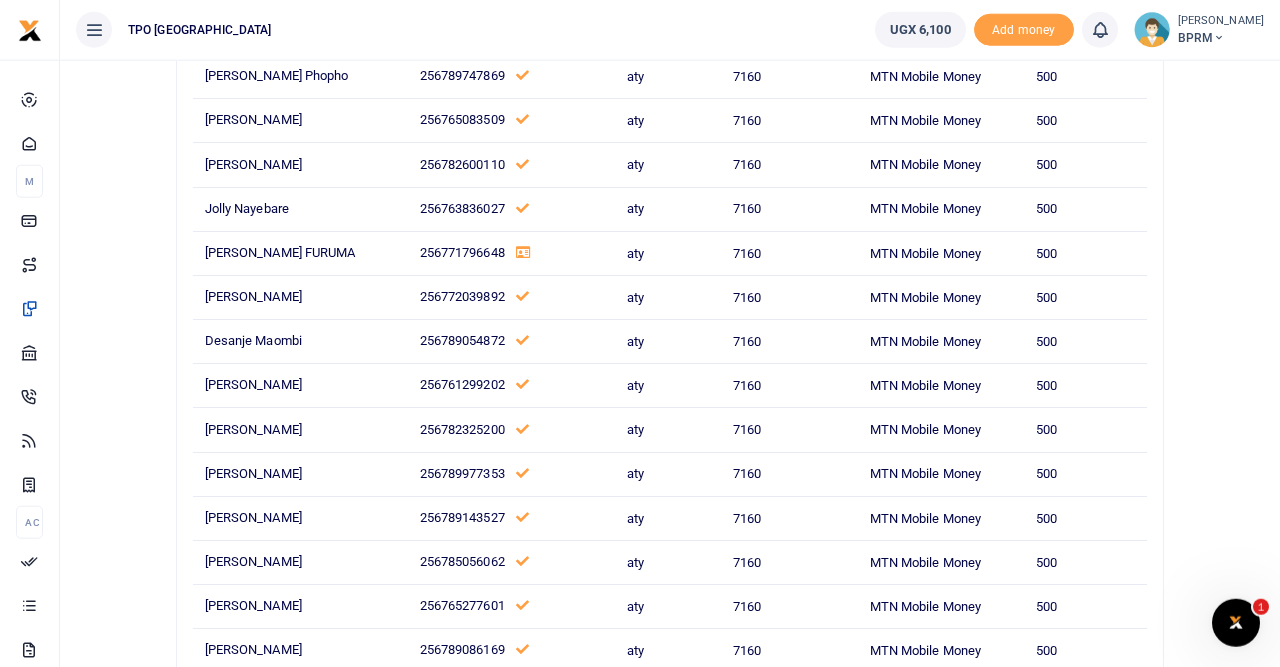 click at bounding box center [523, 252] 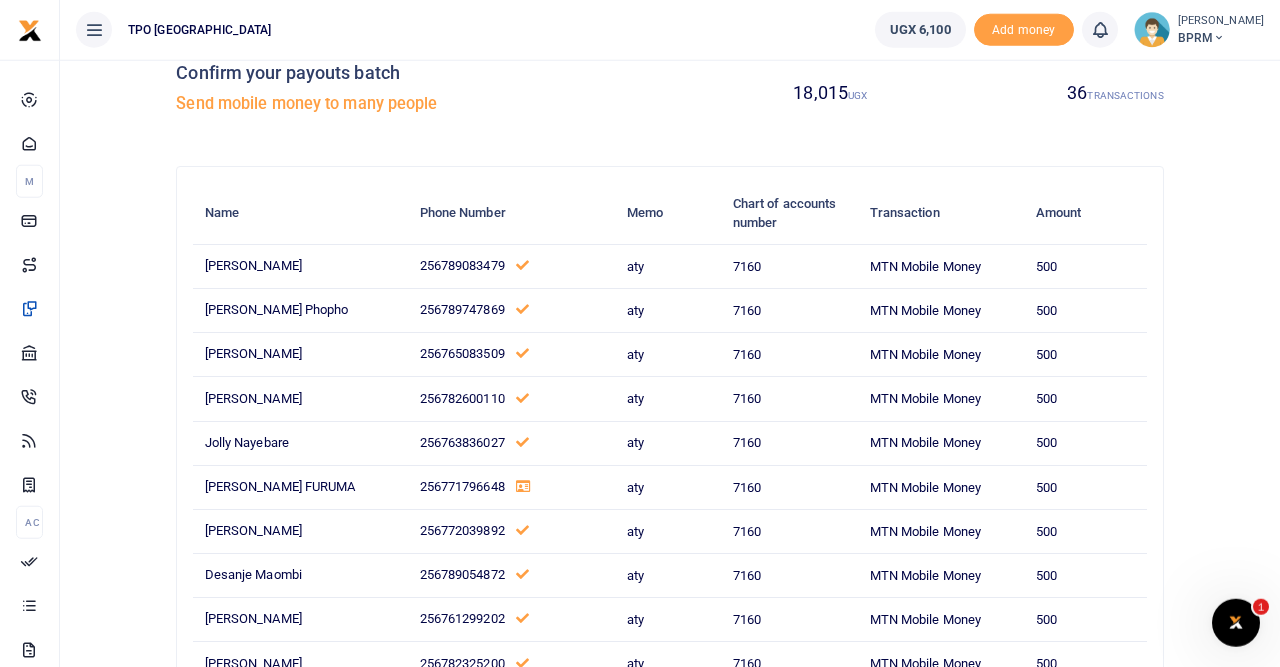 scroll, scrollTop: 14, scrollLeft: 0, axis: vertical 